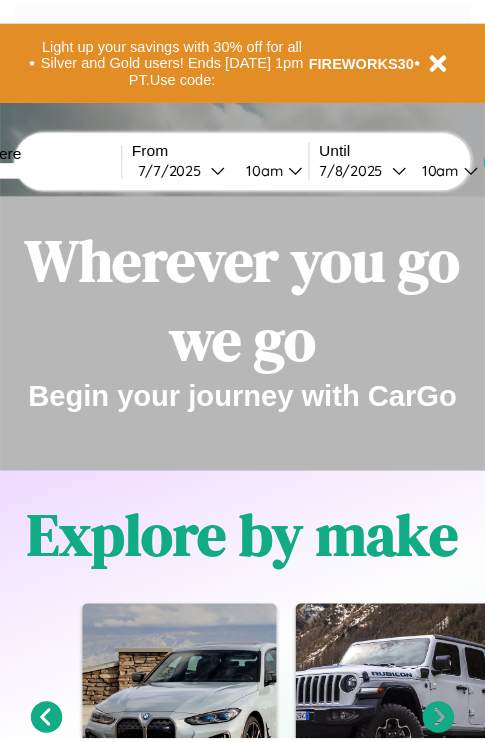 scroll, scrollTop: 0, scrollLeft: 0, axis: both 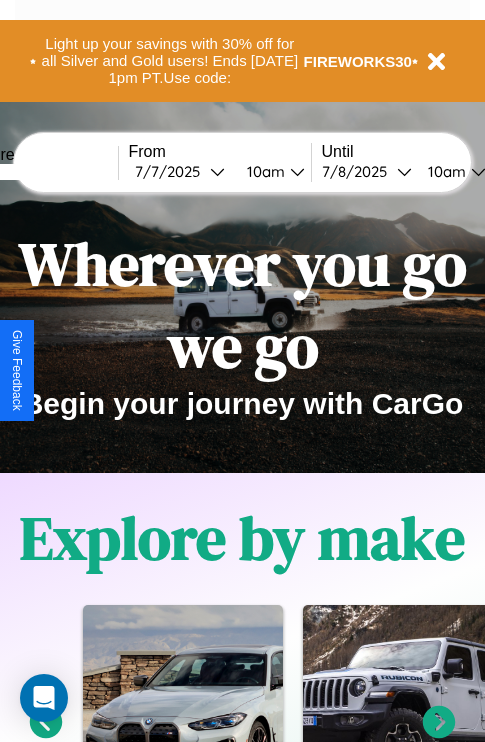 click at bounding box center (43, 172) 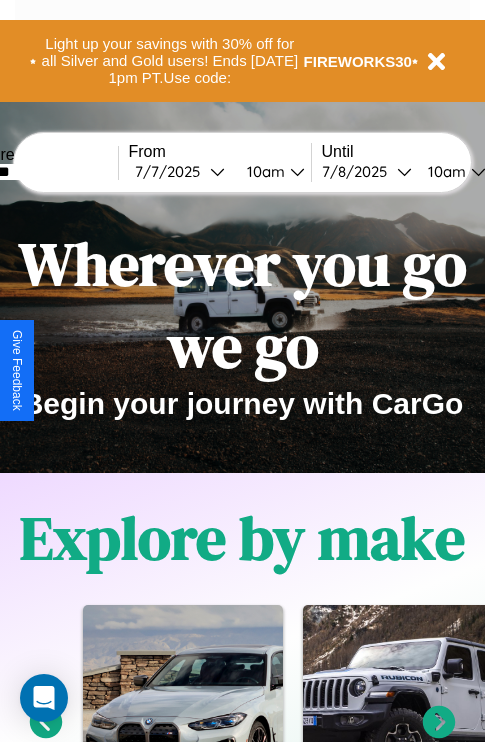 type on "*******" 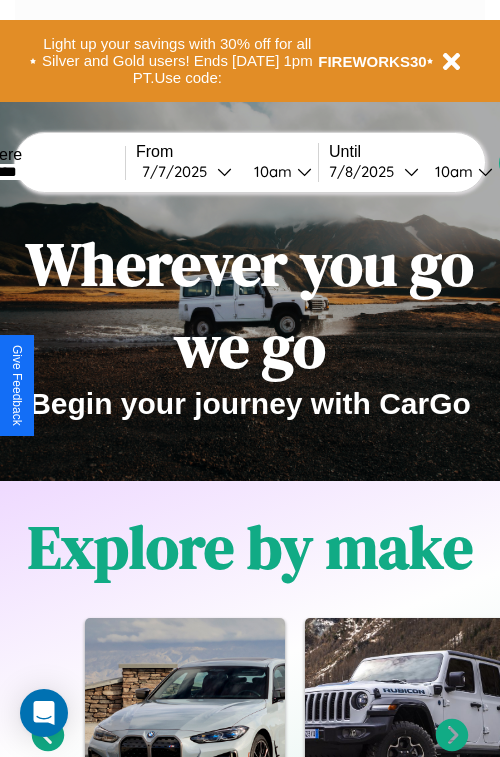 select on "*" 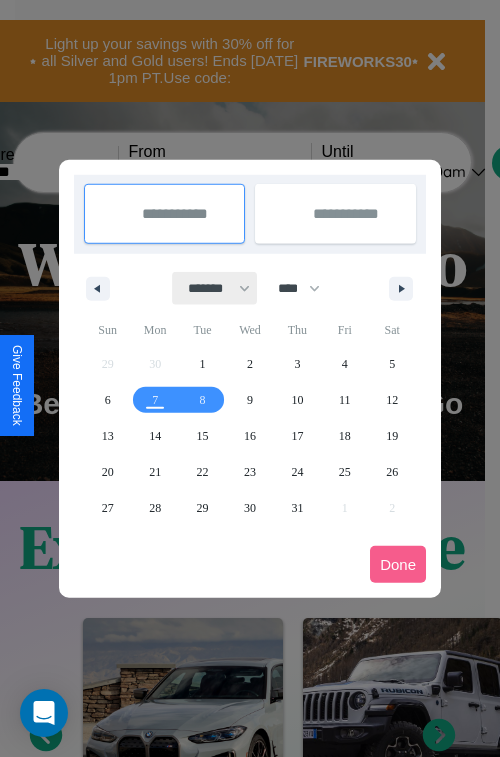 click on "******* ******** ***** ***** *** **** **** ****** ********* ******* ******** ********" at bounding box center [215, 288] 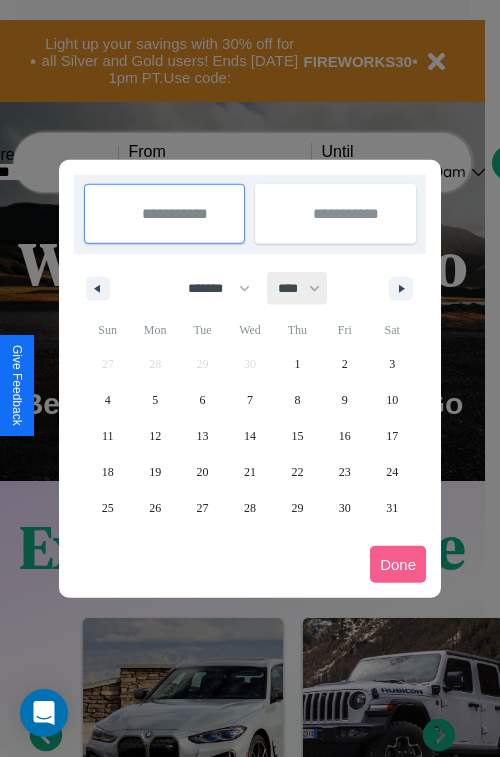 click on "**** **** **** **** **** **** **** **** **** **** **** **** **** **** **** **** **** **** **** **** **** **** **** **** **** **** **** **** **** **** **** **** **** **** **** **** **** **** **** **** **** **** **** **** **** **** **** **** **** **** **** **** **** **** **** **** **** **** **** **** **** **** **** **** **** **** **** **** **** **** **** **** **** **** **** **** **** **** **** **** **** **** **** **** **** **** **** **** **** **** **** **** **** **** **** **** **** **** **** **** **** **** **** **** **** **** **** **** **** **** **** **** **** **** **** **** **** **** **** **** ****" at bounding box center (298, 288) 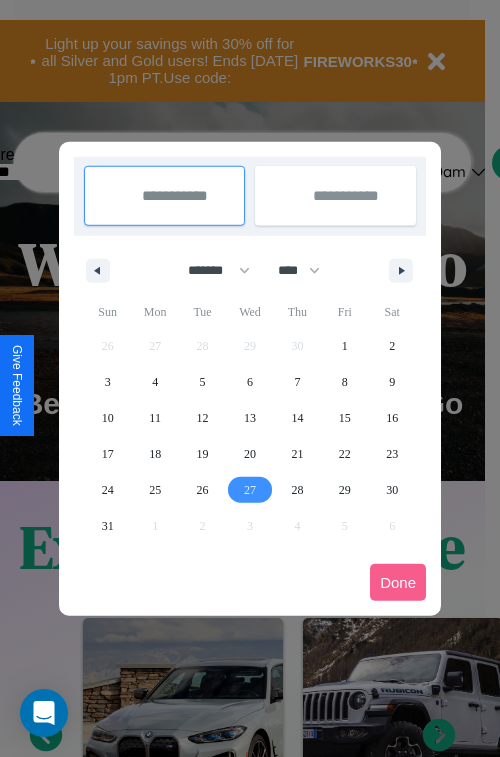 click on "27" at bounding box center (250, 490) 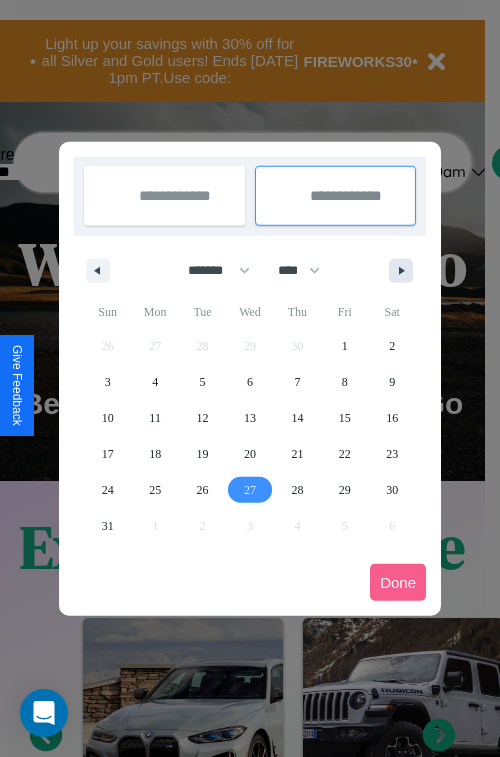 click at bounding box center [405, 271] 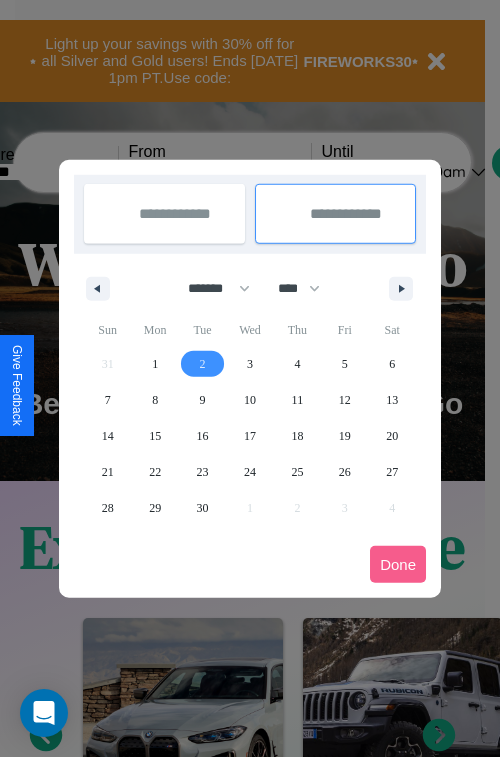 click on "2" at bounding box center (203, 364) 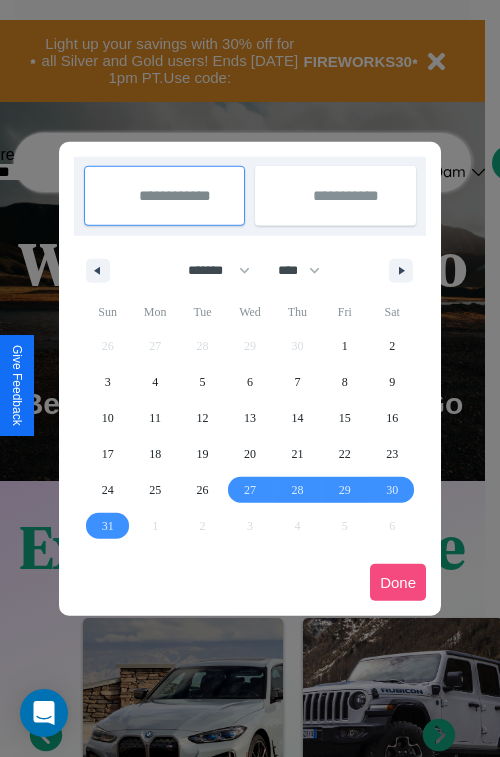 click on "Done" at bounding box center [398, 582] 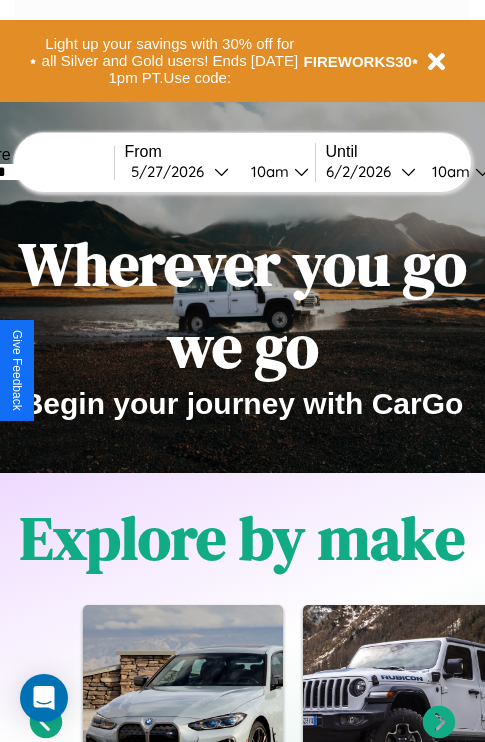 scroll, scrollTop: 0, scrollLeft: 72, axis: horizontal 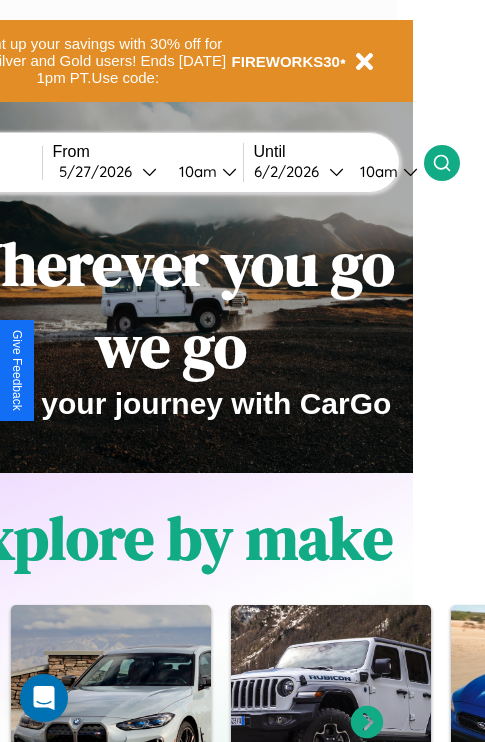 click 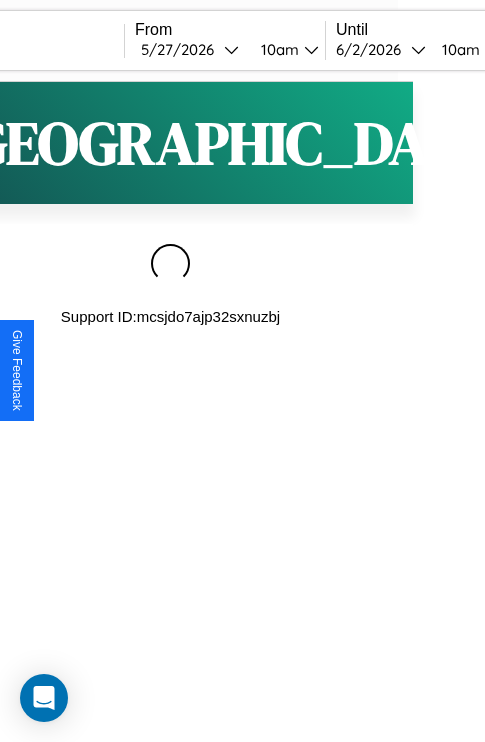 scroll, scrollTop: 0, scrollLeft: 0, axis: both 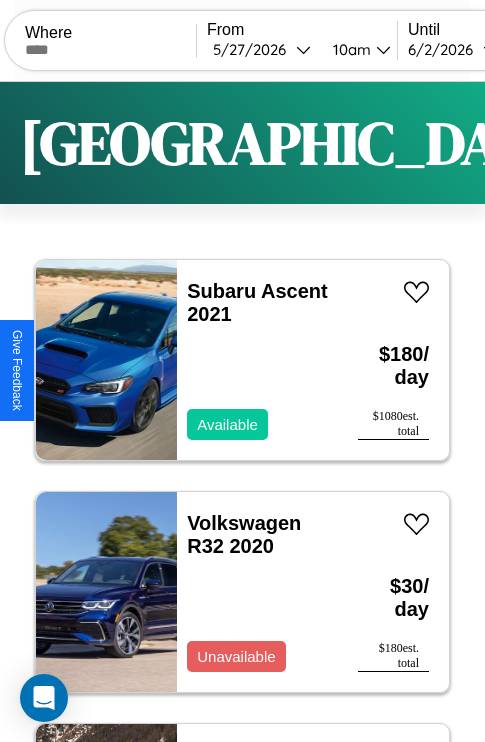 click on "Filters" at bounding box center (640, 143) 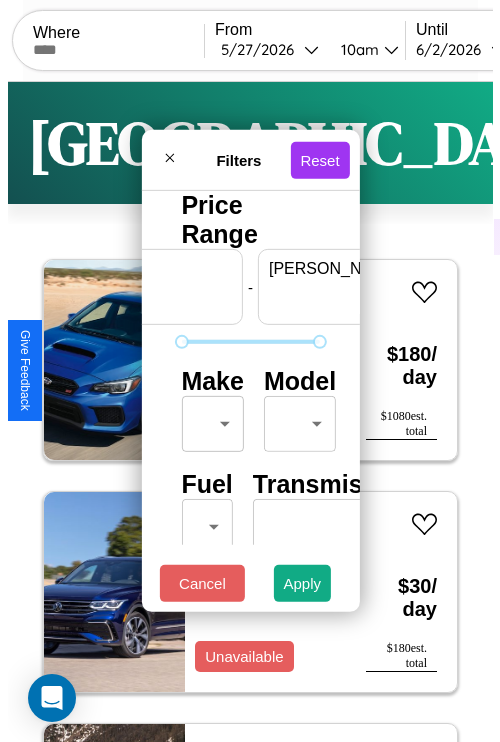 scroll, scrollTop: 0, scrollLeft: 124, axis: horizontal 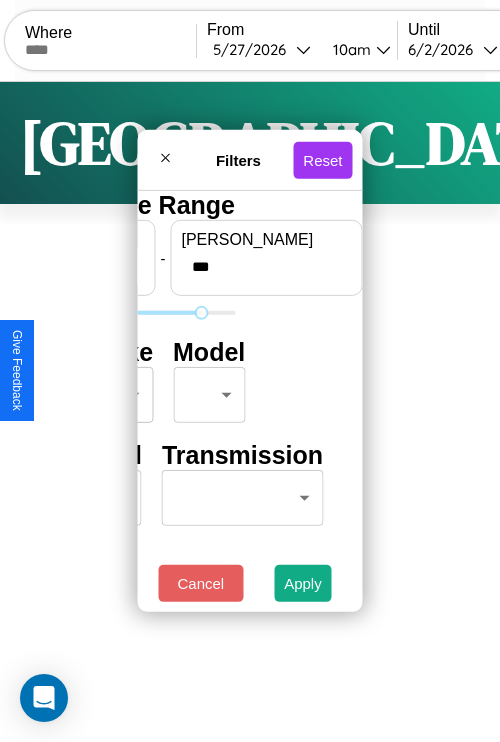 type on "***" 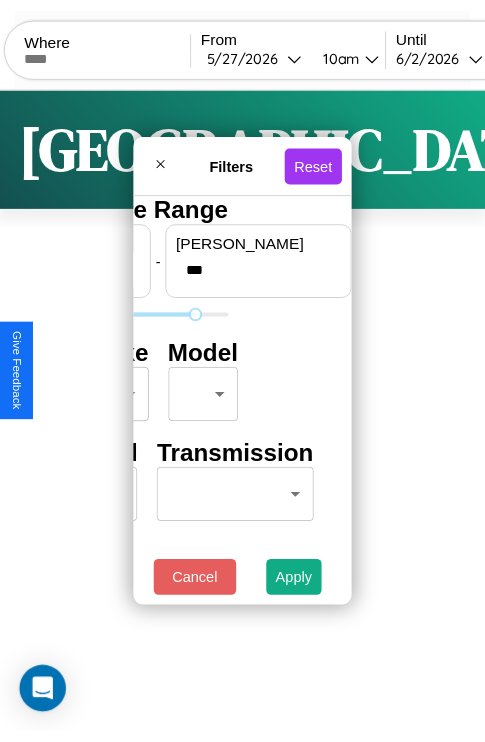 scroll, scrollTop: 0, scrollLeft: 0, axis: both 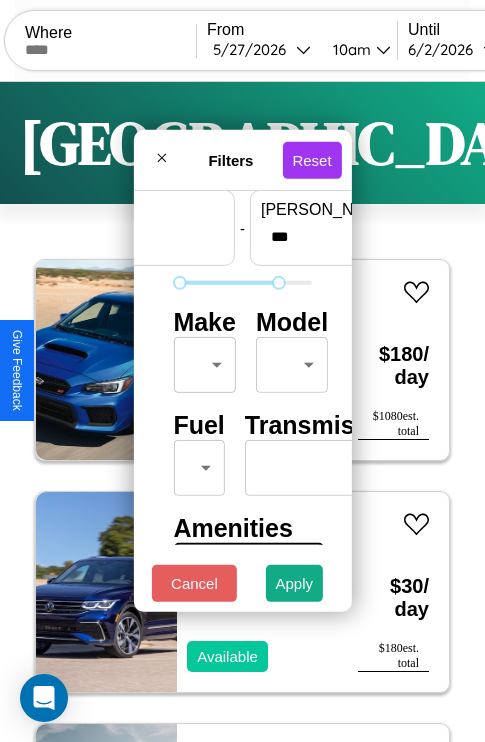 type on "**" 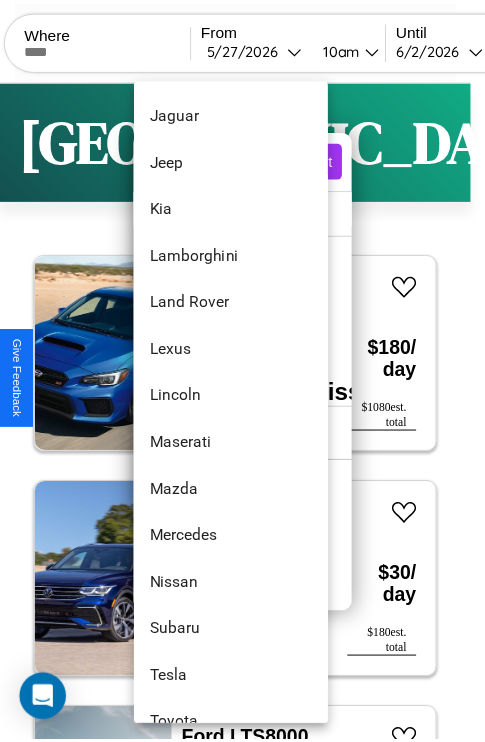 scroll, scrollTop: 998, scrollLeft: 0, axis: vertical 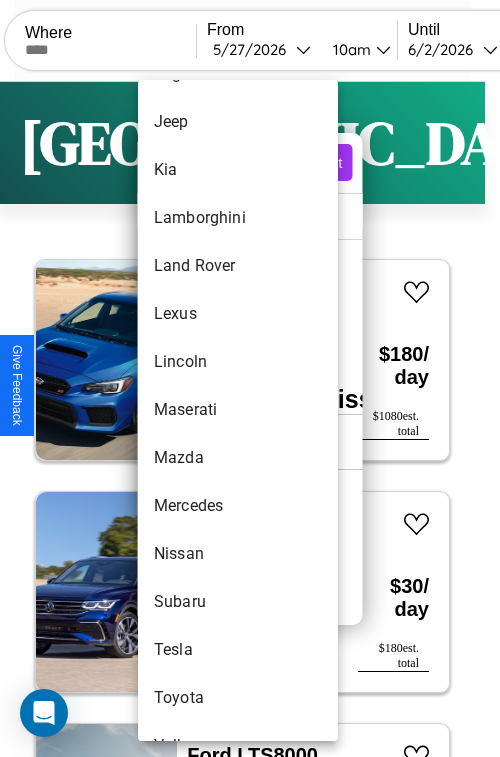 click on "Maserati" at bounding box center [238, 410] 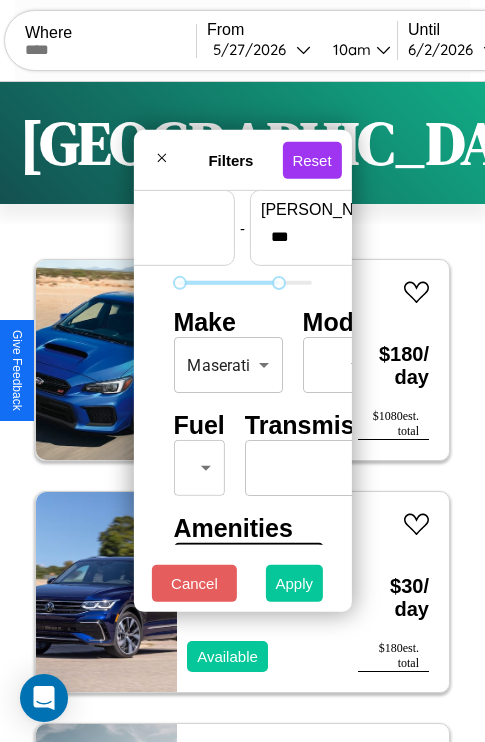 click on "Apply" at bounding box center (295, 583) 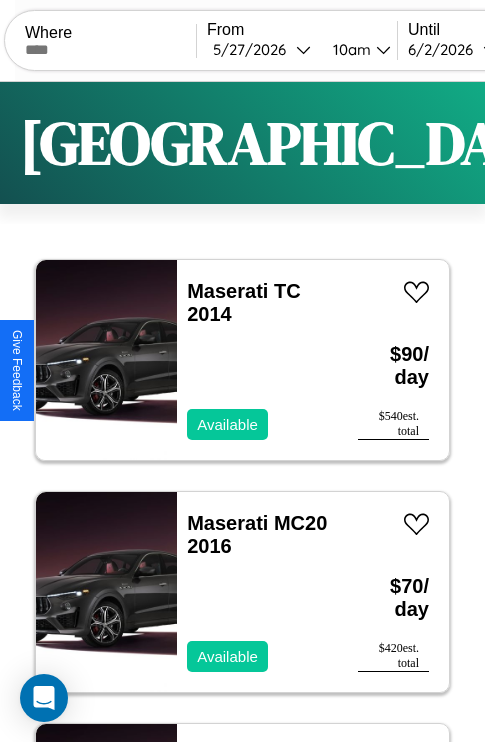 scroll, scrollTop: 95, scrollLeft: 0, axis: vertical 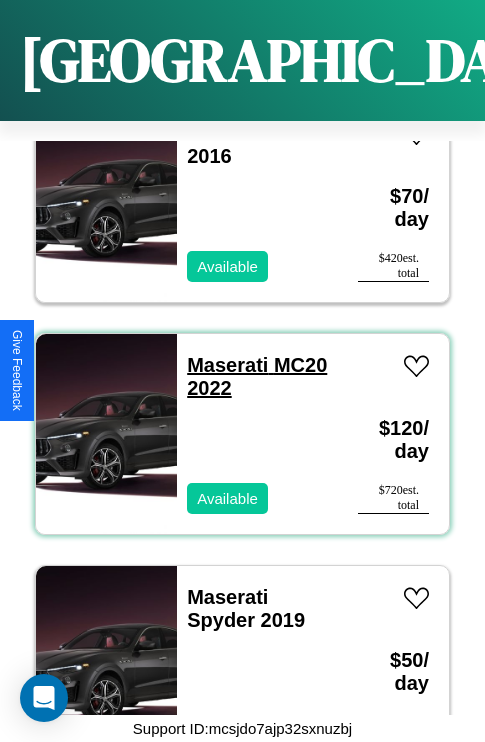 click on "Maserati   MC20   2022" at bounding box center [257, 376] 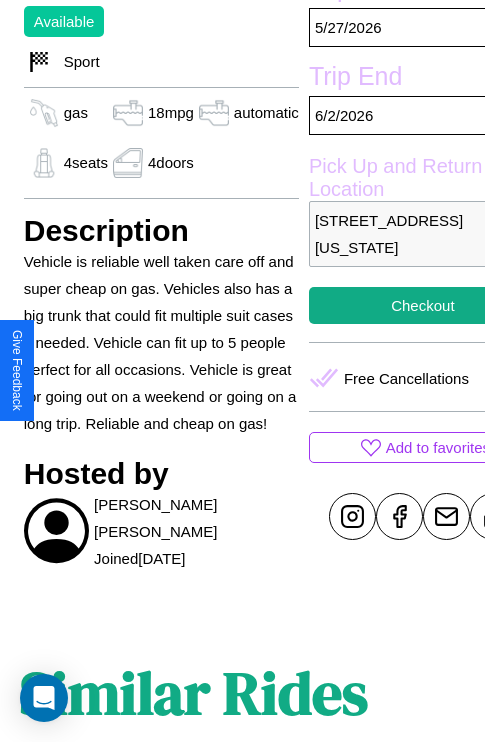 scroll, scrollTop: 734, scrollLeft: 64, axis: both 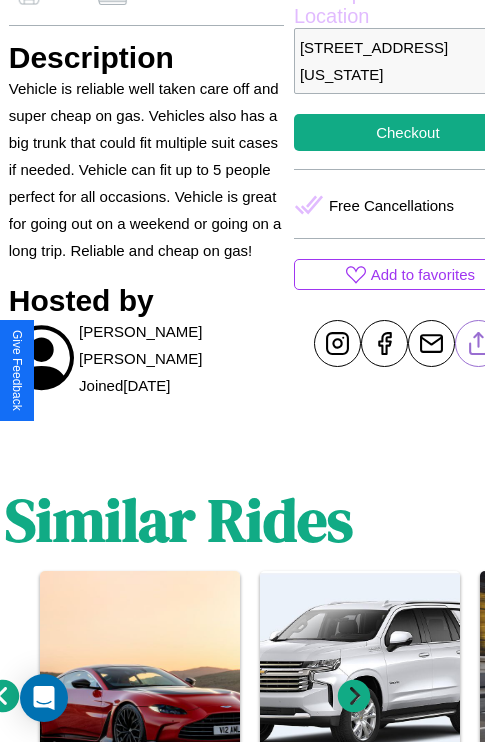 click 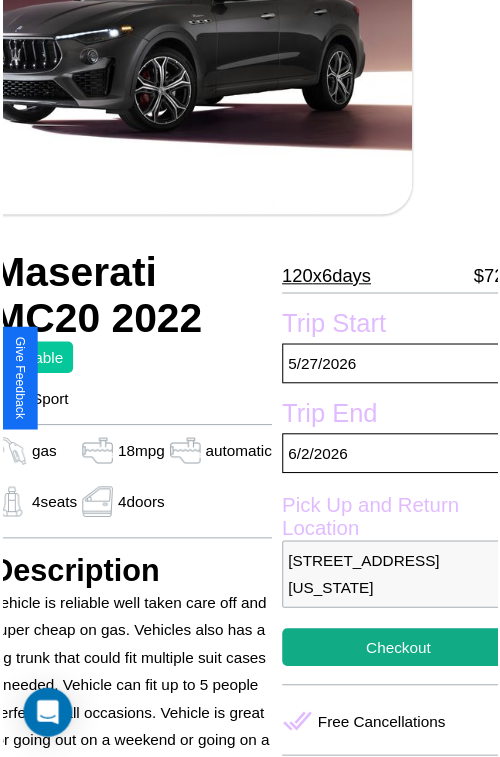 scroll, scrollTop: 218, scrollLeft: 84, axis: both 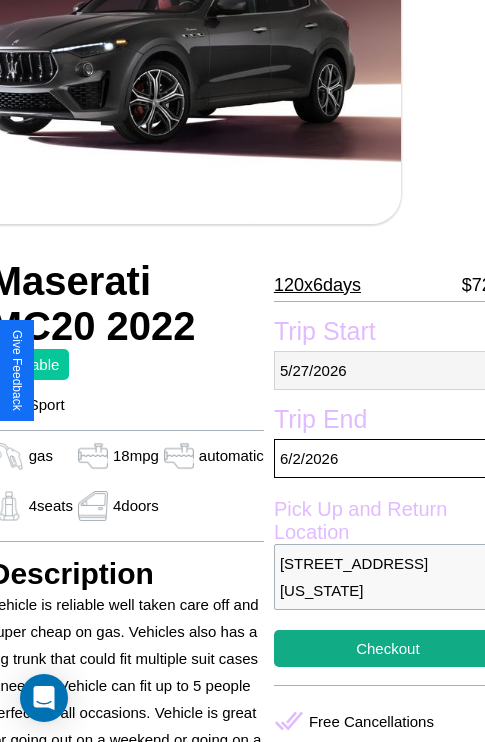 click on "[DATE]" at bounding box center [388, 370] 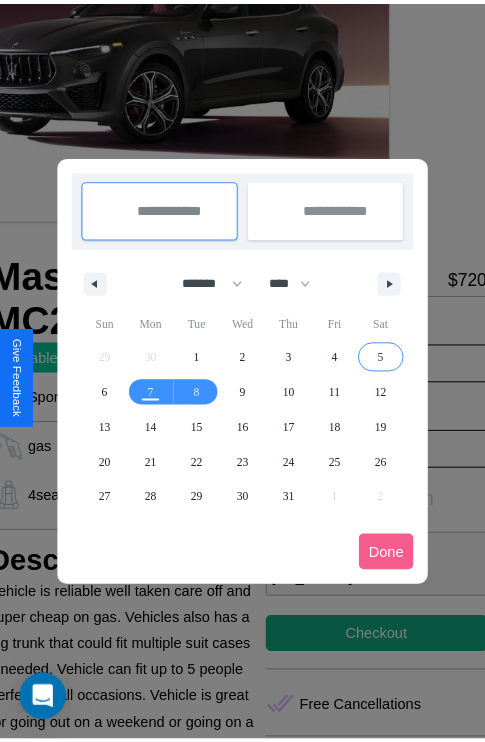 scroll, scrollTop: 0, scrollLeft: 84, axis: horizontal 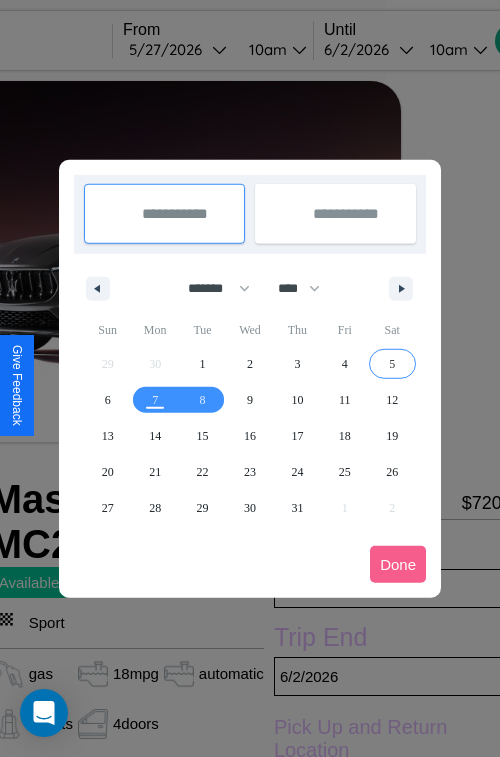 click at bounding box center (250, 378) 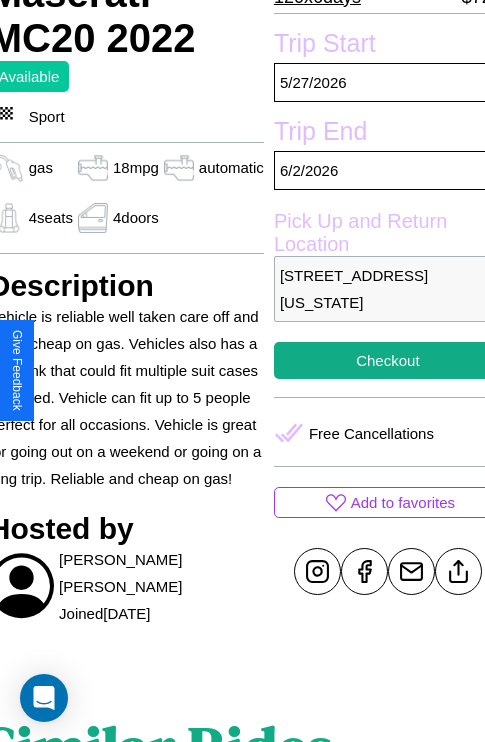 scroll, scrollTop: 523, scrollLeft: 84, axis: both 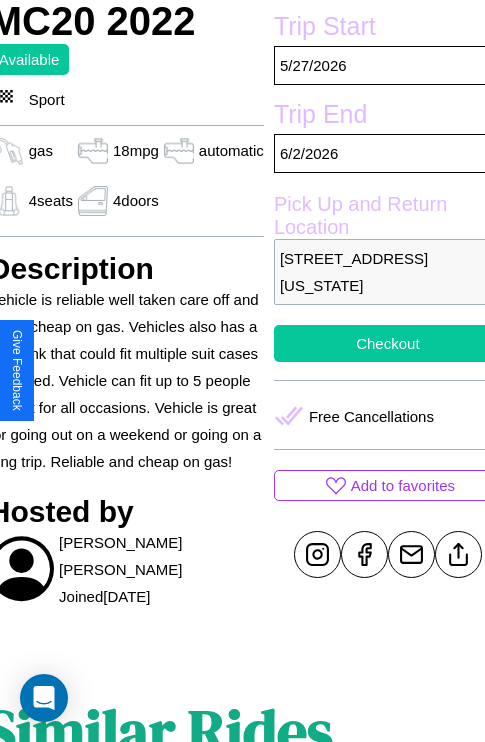 click on "Checkout" at bounding box center (388, 343) 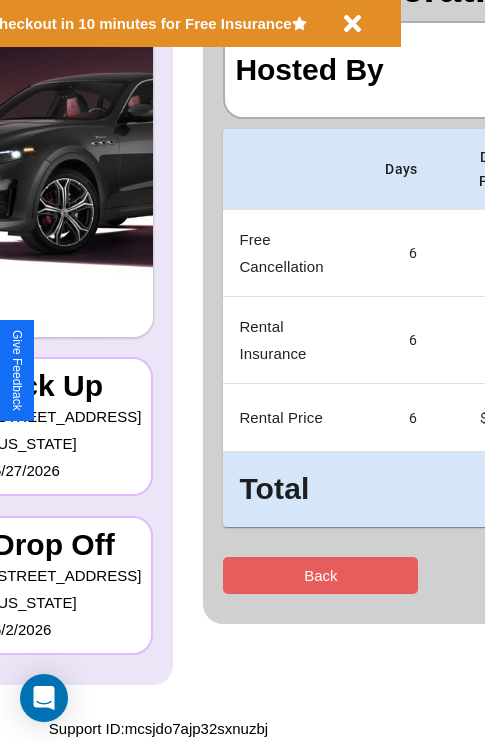 scroll, scrollTop: 0, scrollLeft: 0, axis: both 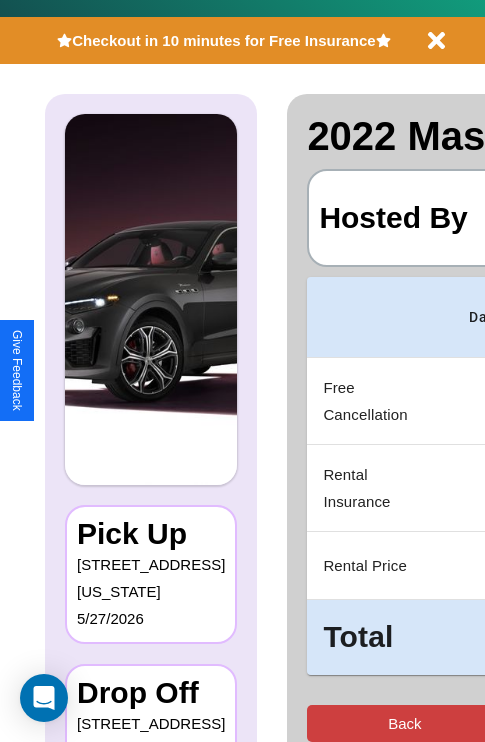 click on "Back" at bounding box center (404, 723) 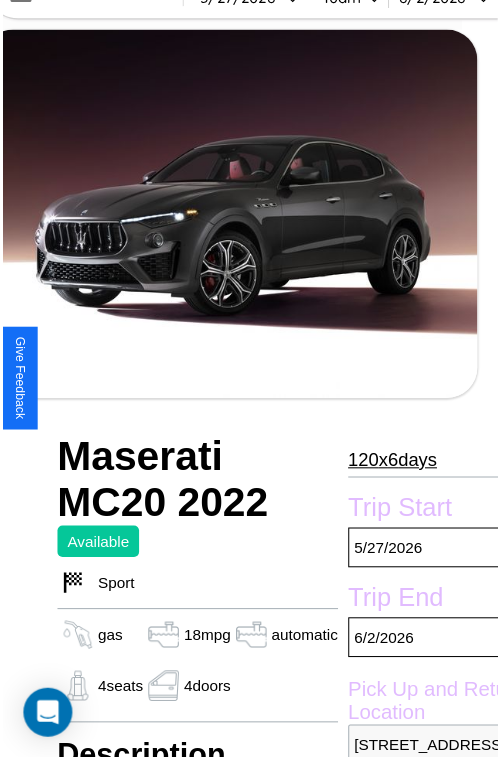 scroll, scrollTop: 218, scrollLeft: 84, axis: both 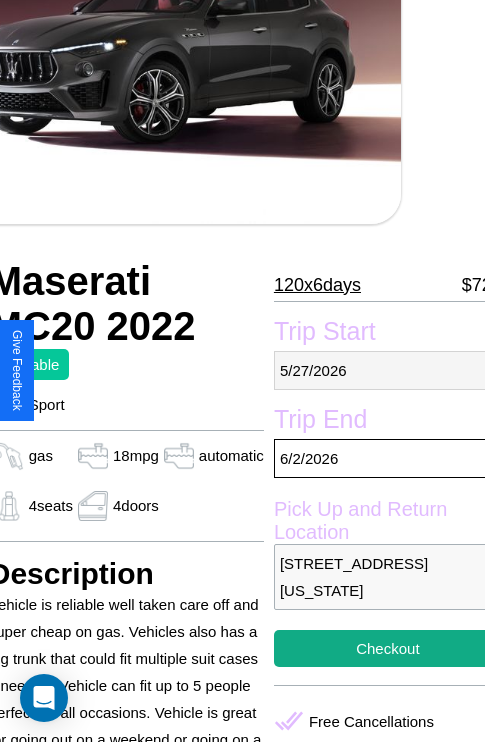 click on "[DATE]" at bounding box center (388, 370) 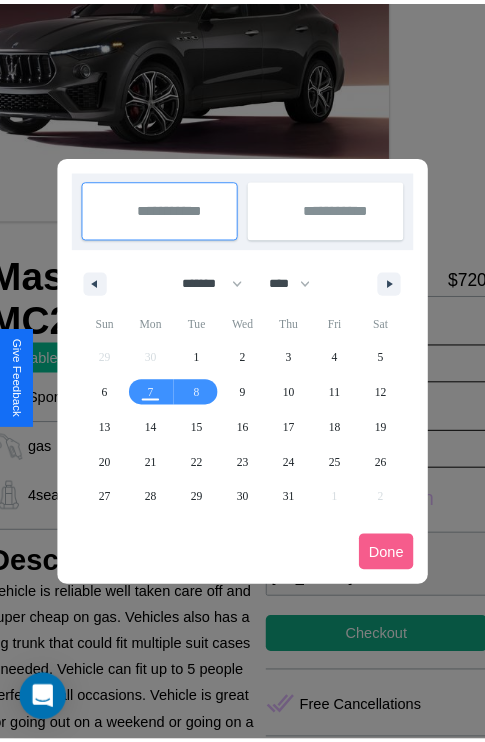 scroll, scrollTop: 0, scrollLeft: 84, axis: horizontal 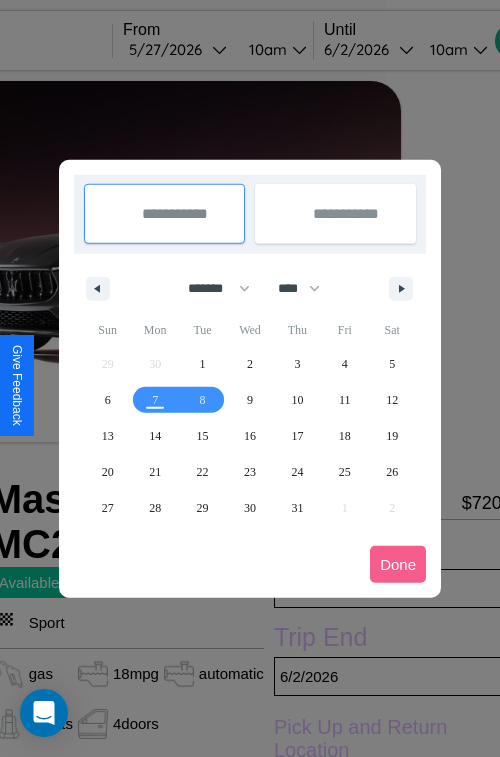 click at bounding box center (250, 378) 